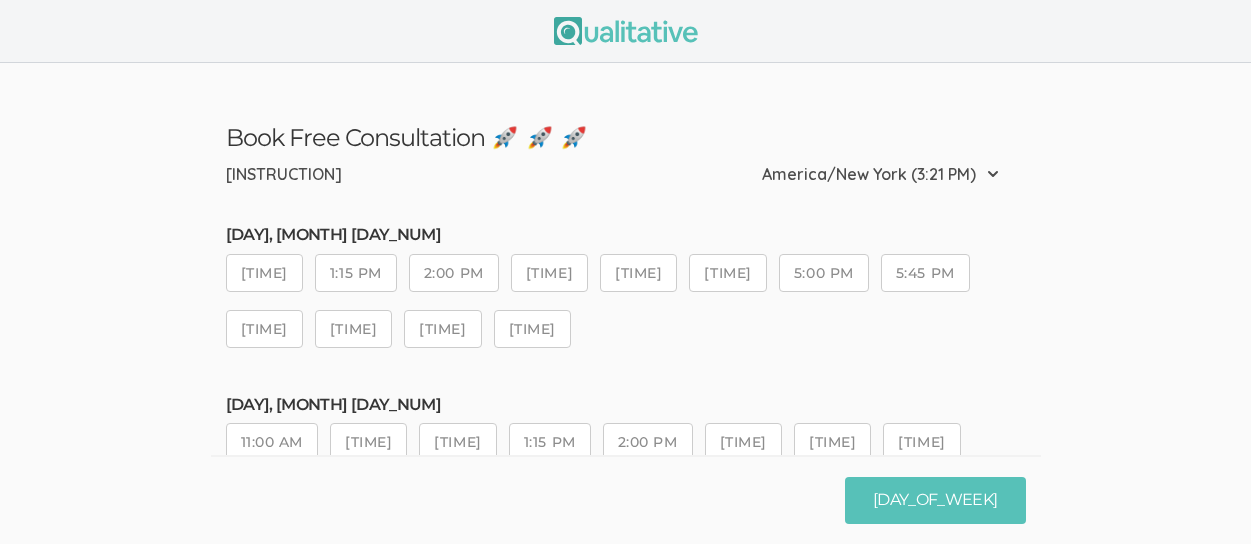 scroll, scrollTop: 0, scrollLeft: 0, axis: both 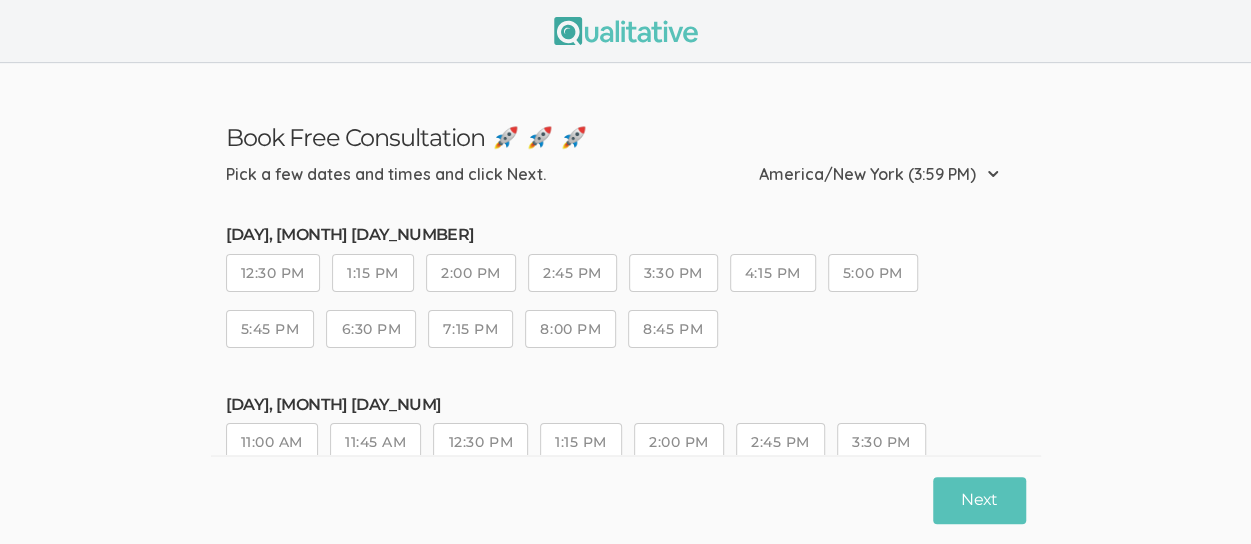 click on "12:30 PM" at bounding box center [273, 273] 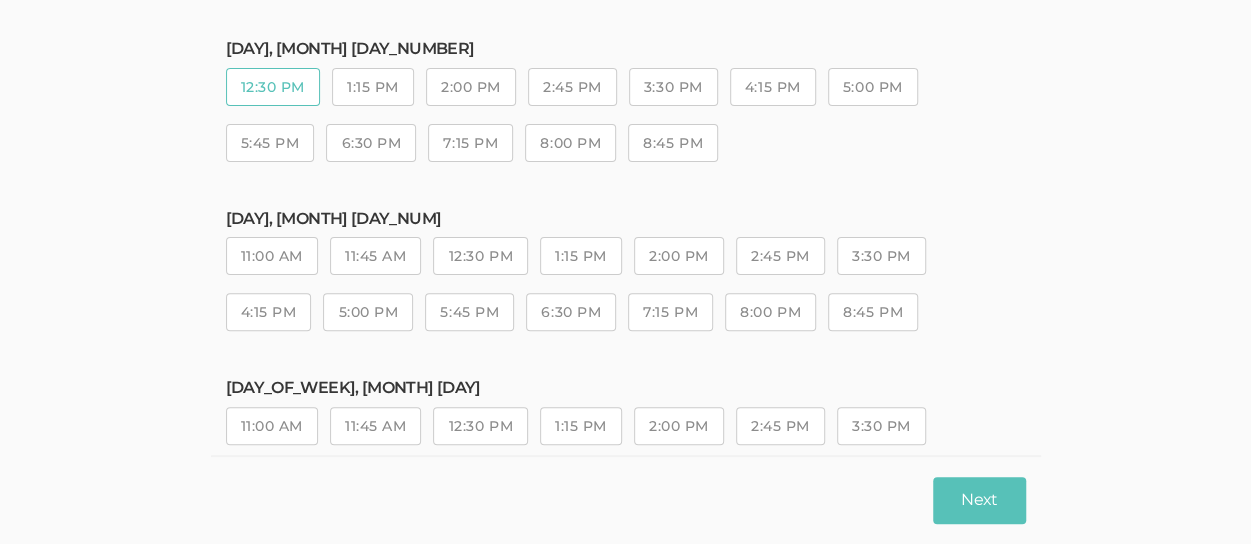 scroll, scrollTop: 112, scrollLeft: 0, axis: vertical 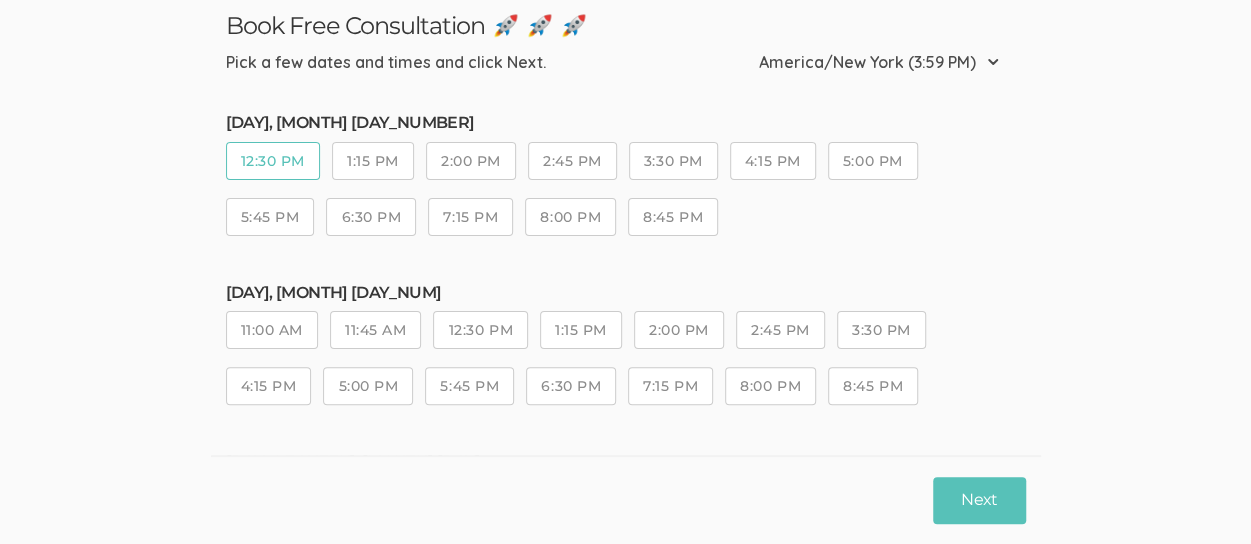click on "1:15 PM" at bounding box center [373, 161] 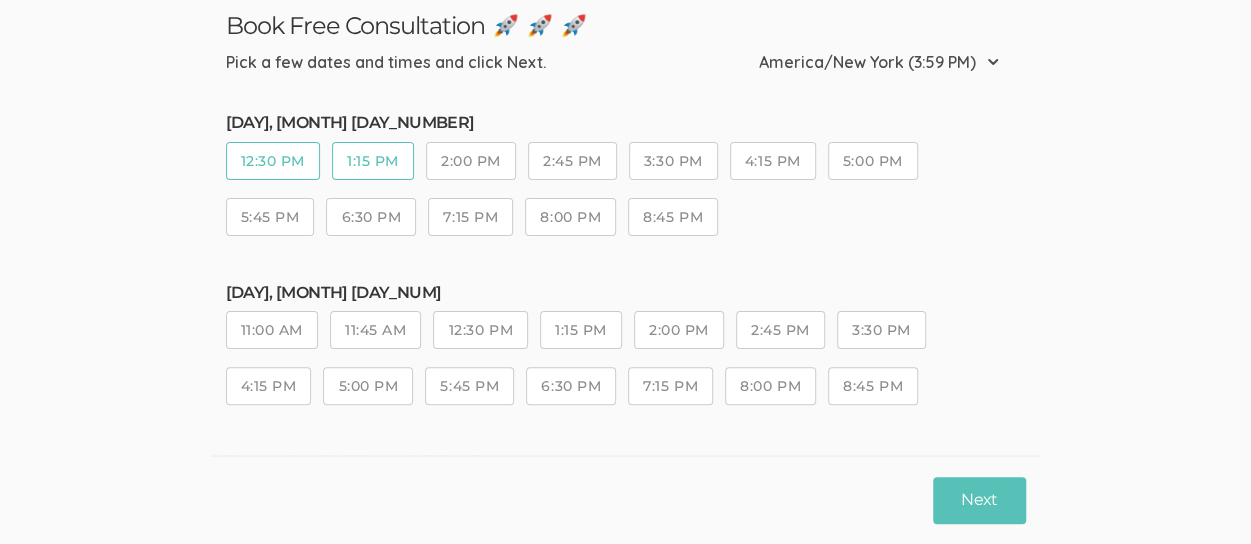 click on "2:00 PM" at bounding box center (471, 161) 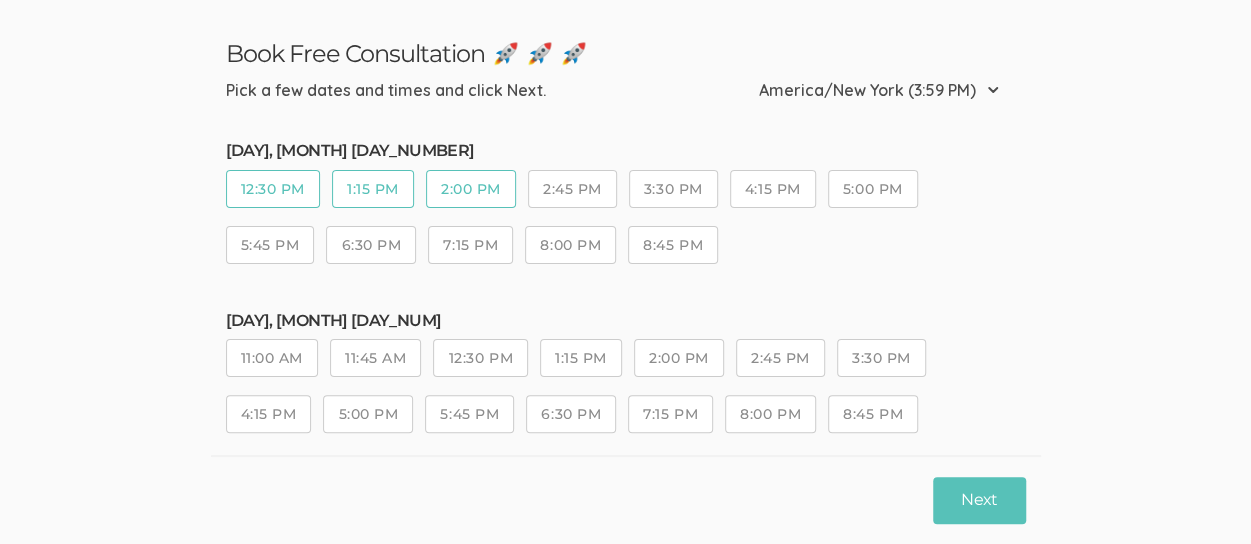 scroll, scrollTop: 84, scrollLeft: 0, axis: vertical 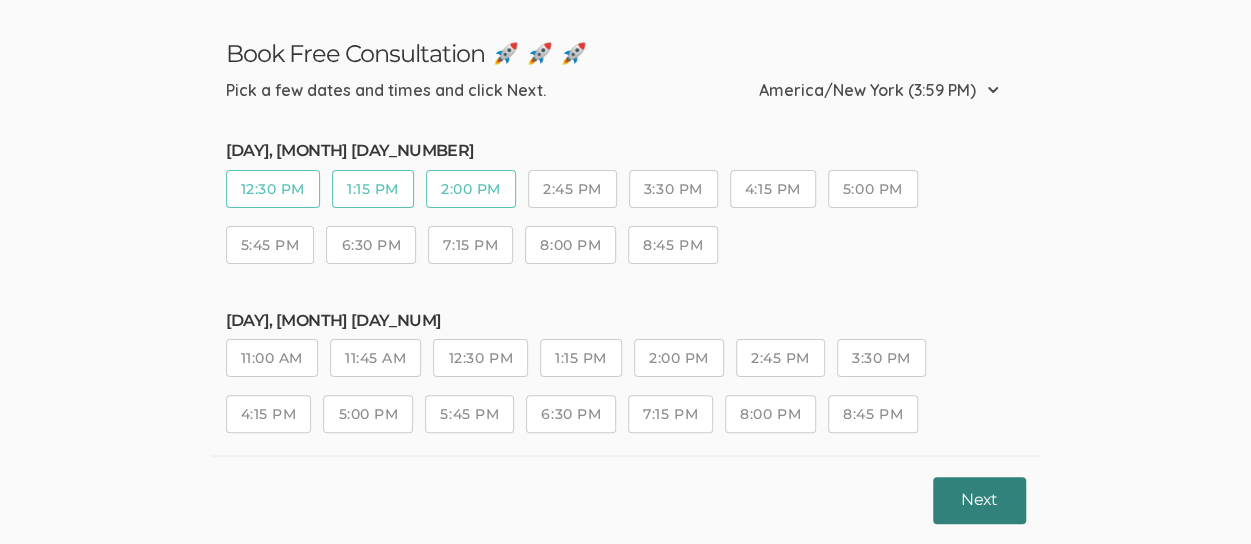 click on "Next" at bounding box center [979, 500] 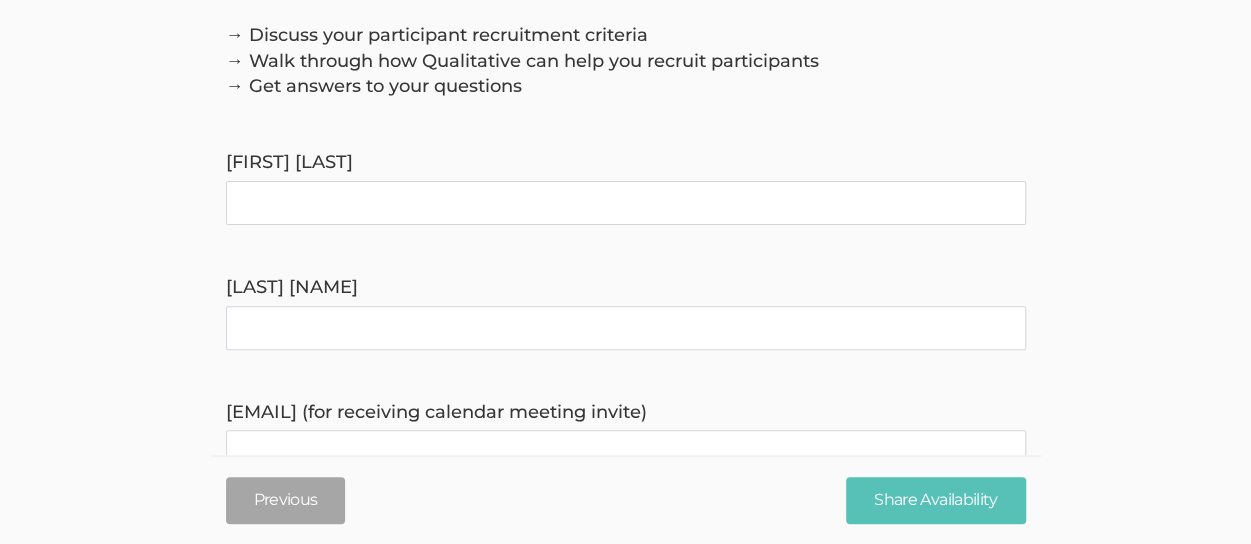 scroll, scrollTop: 180, scrollLeft: 0, axis: vertical 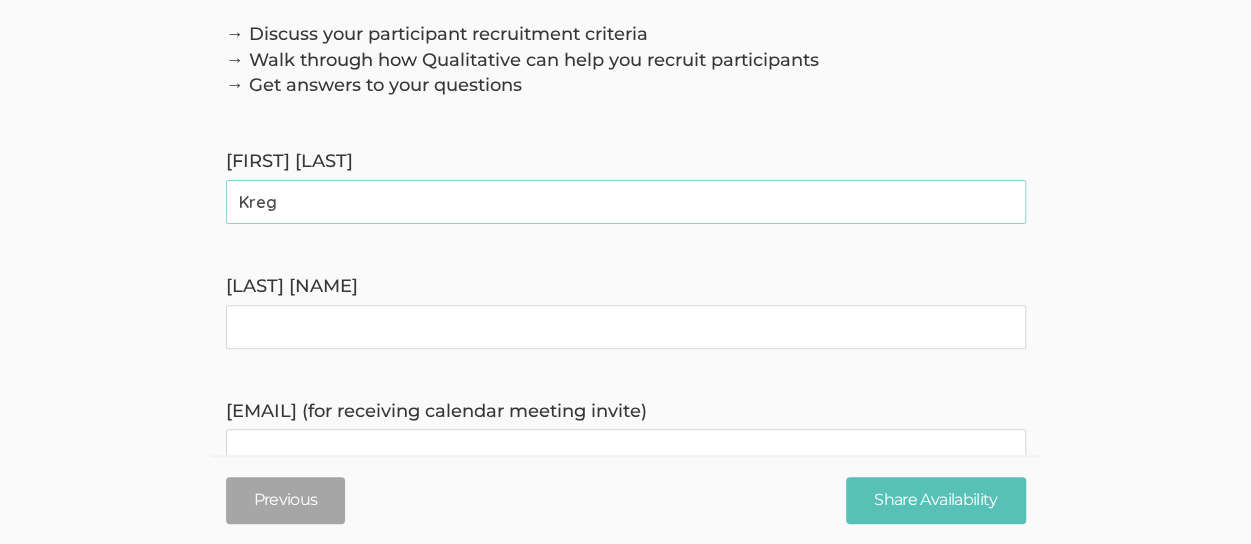 type on "Kreg" 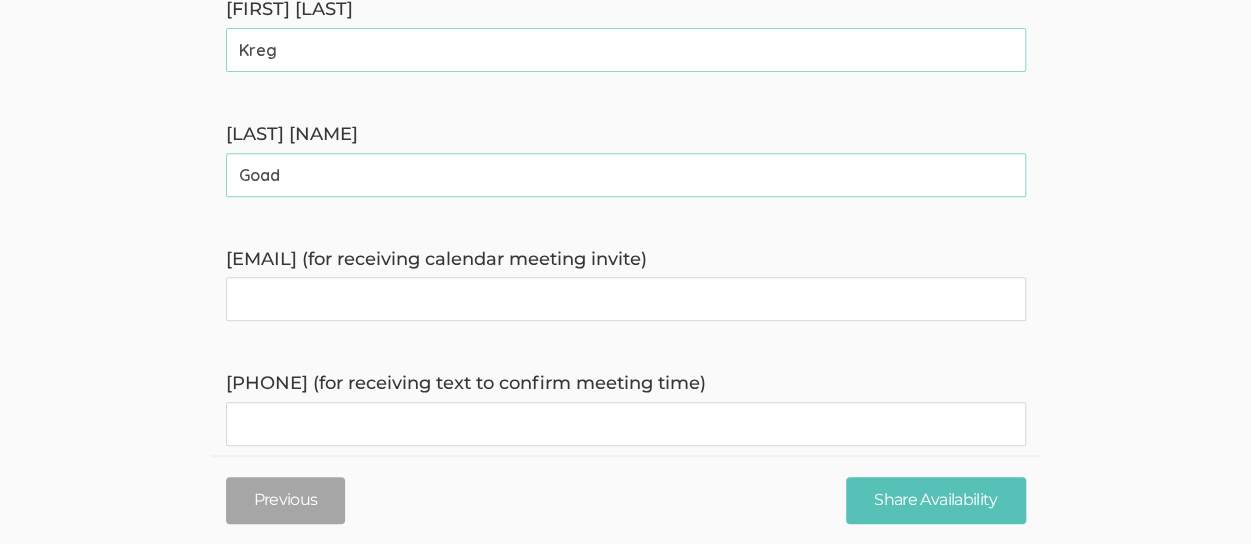 scroll, scrollTop: 350, scrollLeft: 0, axis: vertical 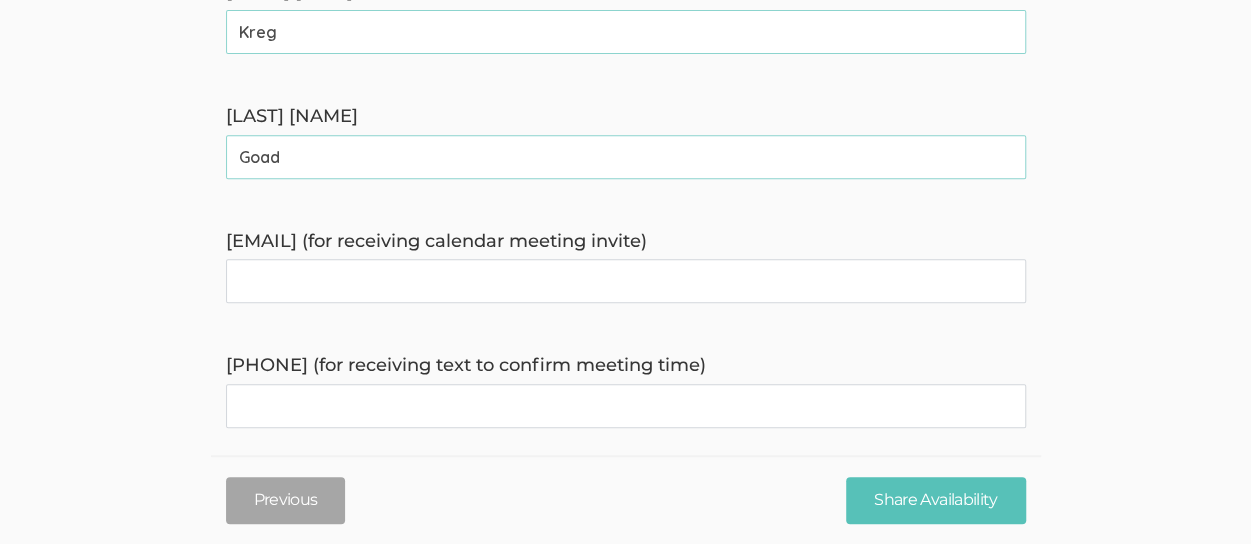 type on "Goad" 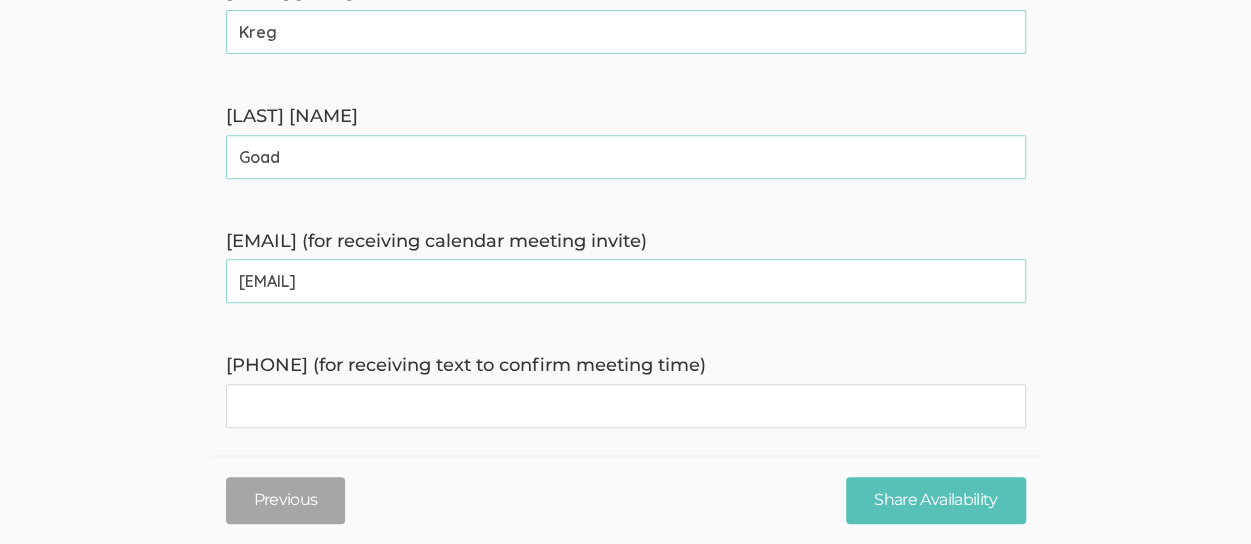 type on "[EMAIL]" 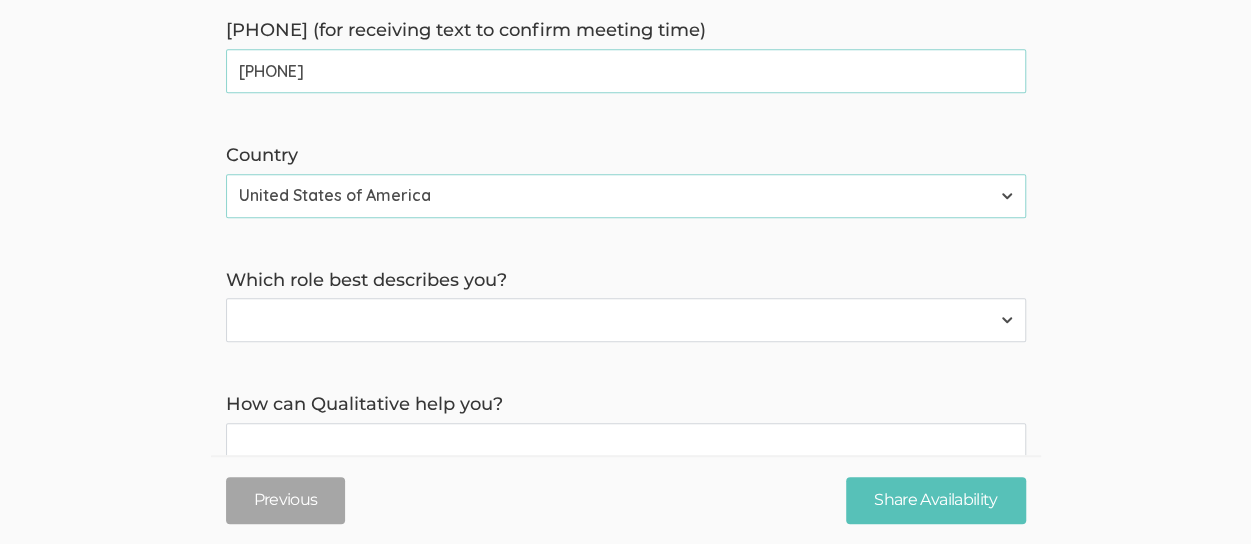 scroll, scrollTop: 695, scrollLeft: 0, axis: vertical 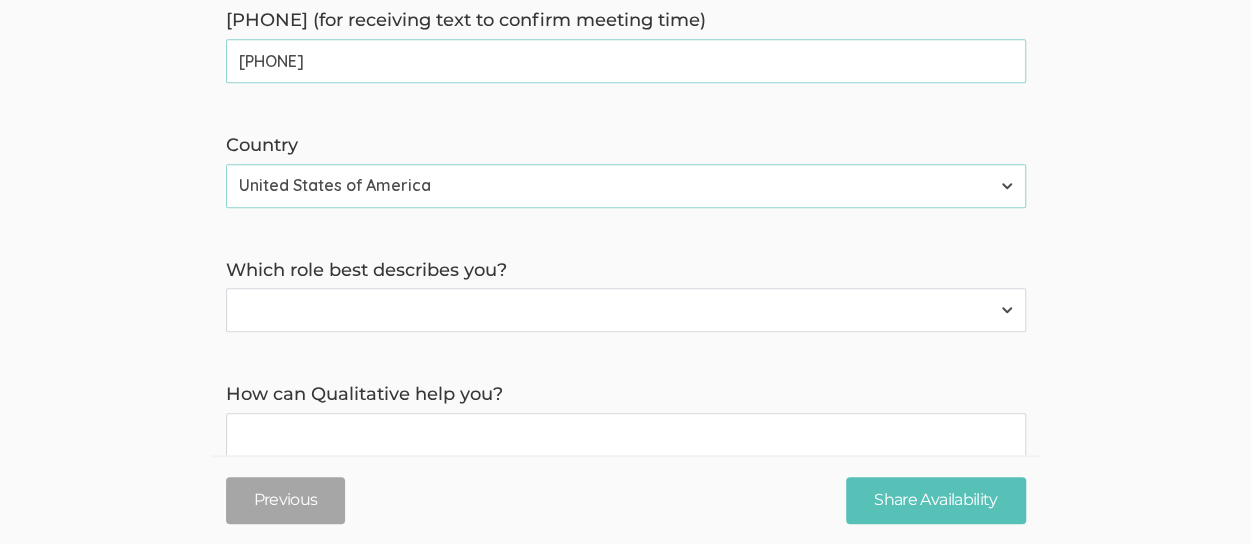 click on "Participant Researcher" at bounding box center [626, 310] 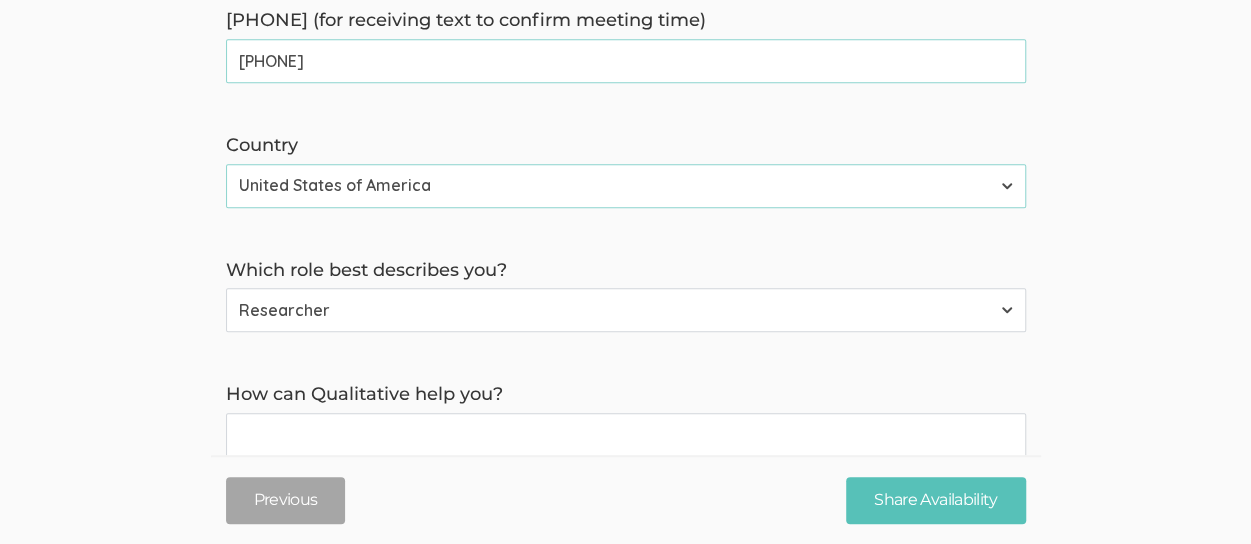 click on "Participant Researcher" at bounding box center [626, 310] 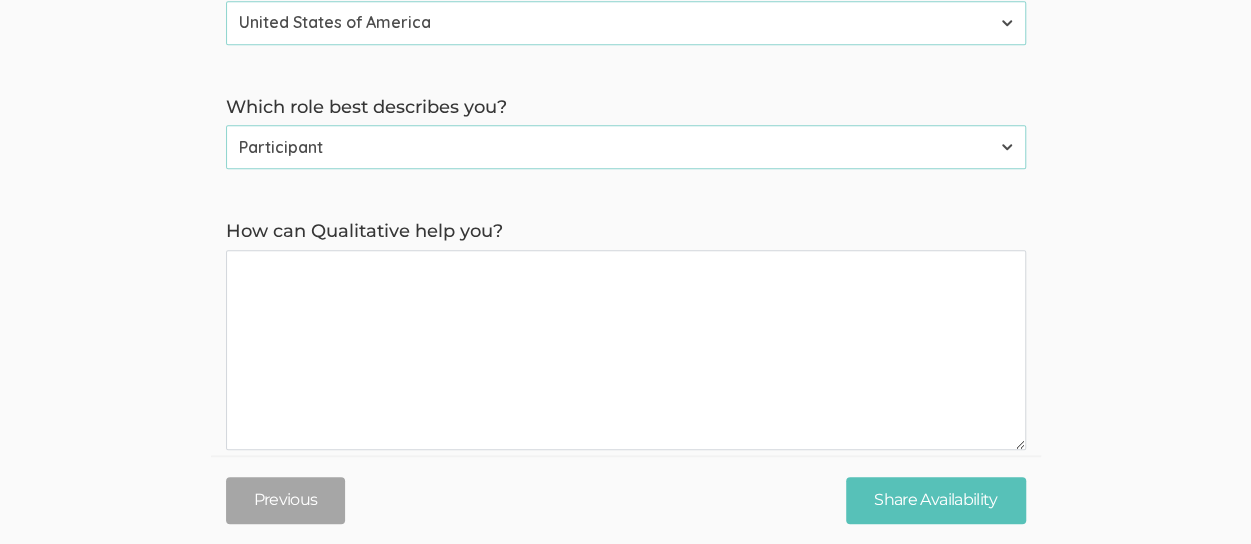 scroll, scrollTop: 866, scrollLeft: 0, axis: vertical 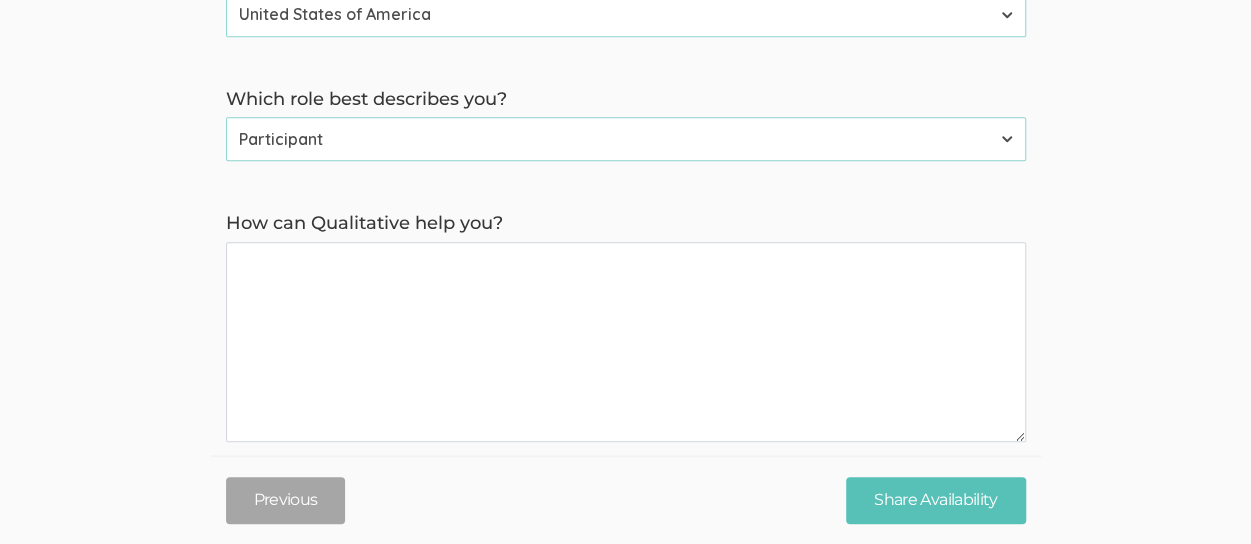 click on "How can Qualitative help you?" at bounding box center (626, 342) 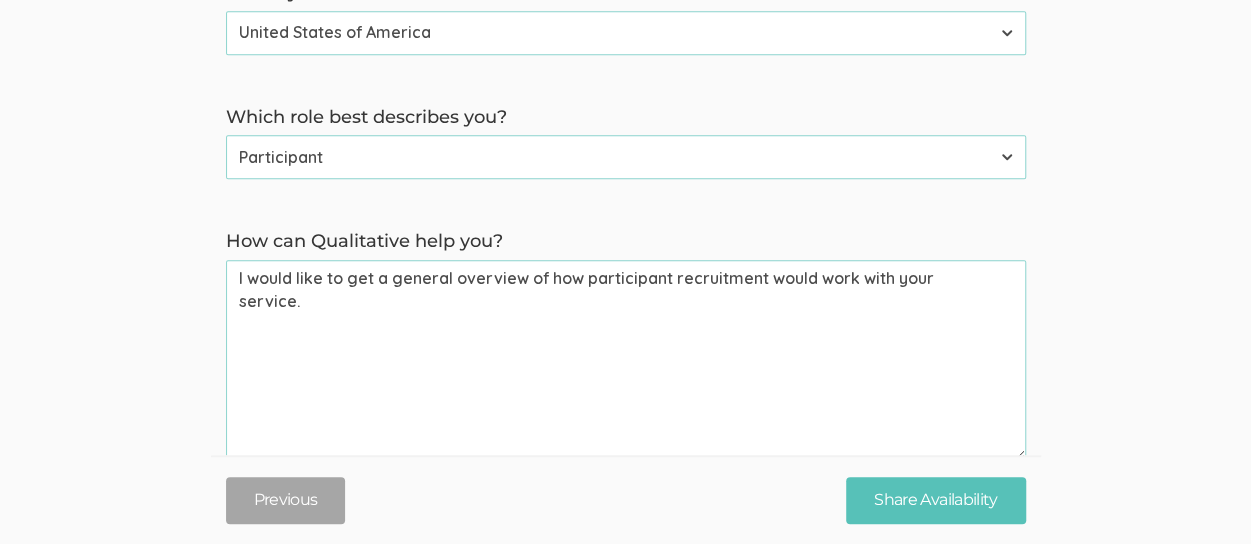 scroll, scrollTop: 964, scrollLeft: 0, axis: vertical 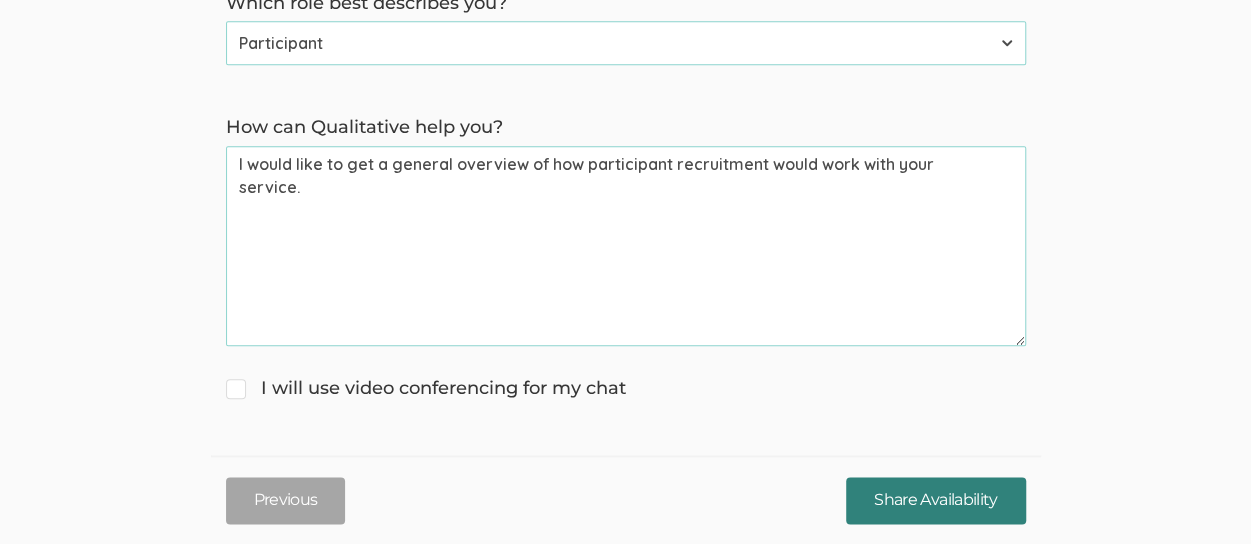 type on "I would like to get a general overview of how participant recruitment would work with your service." 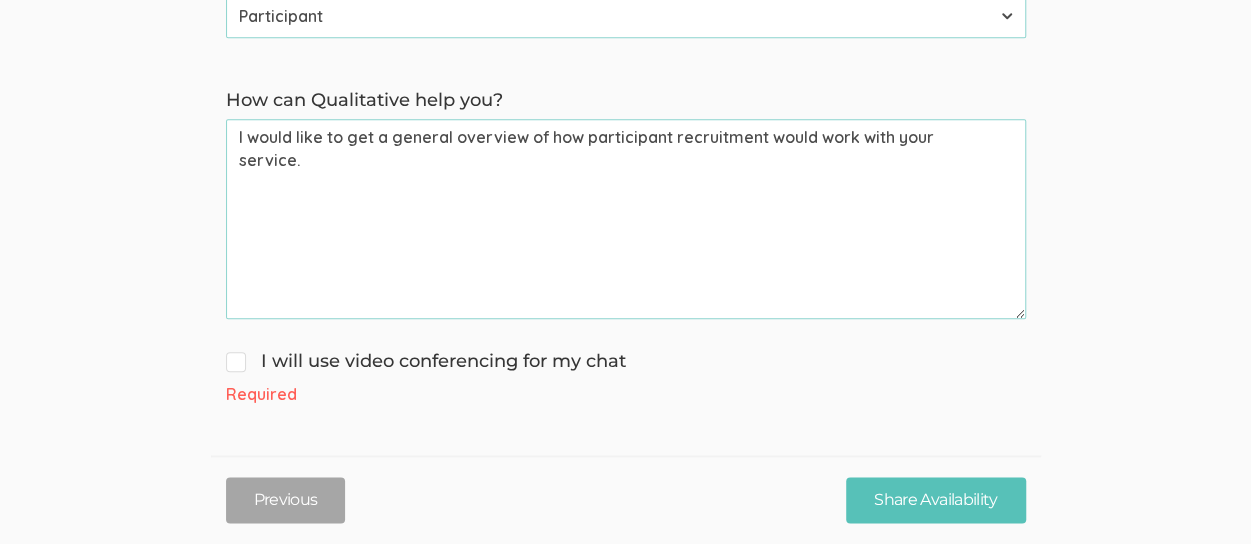 click on "I will use video conferencing for my chat" at bounding box center [426, 362] 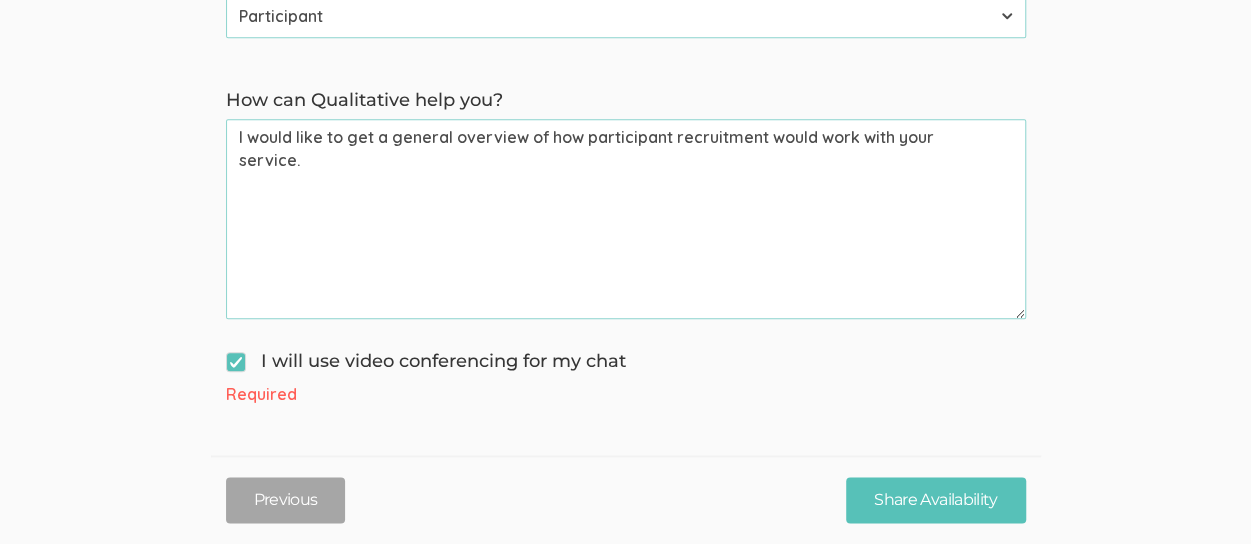 scroll, scrollTop: 964, scrollLeft: 0, axis: vertical 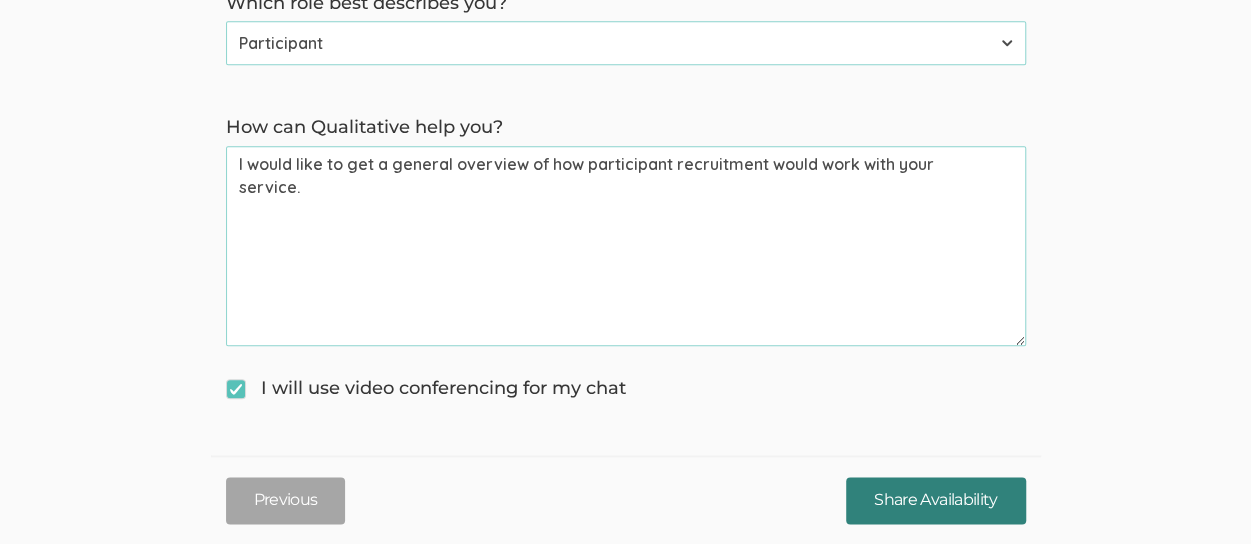 click on "Share Availability" at bounding box center (935, 500) 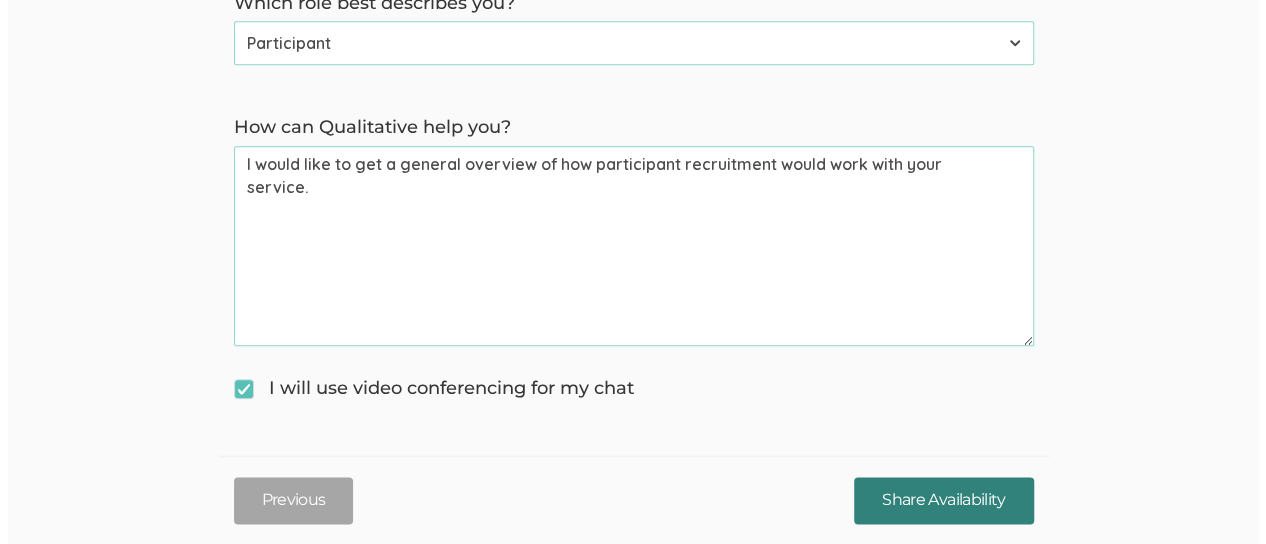 scroll, scrollTop: 0, scrollLeft: 0, axis: both 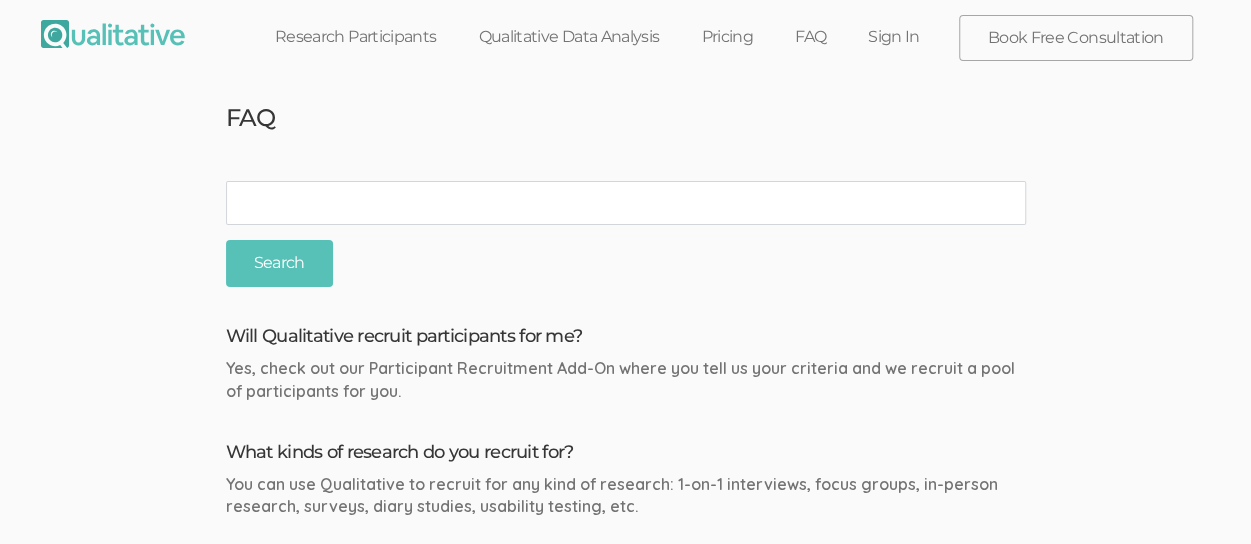 click on "Research Participants" at bounding box center (356, 37) 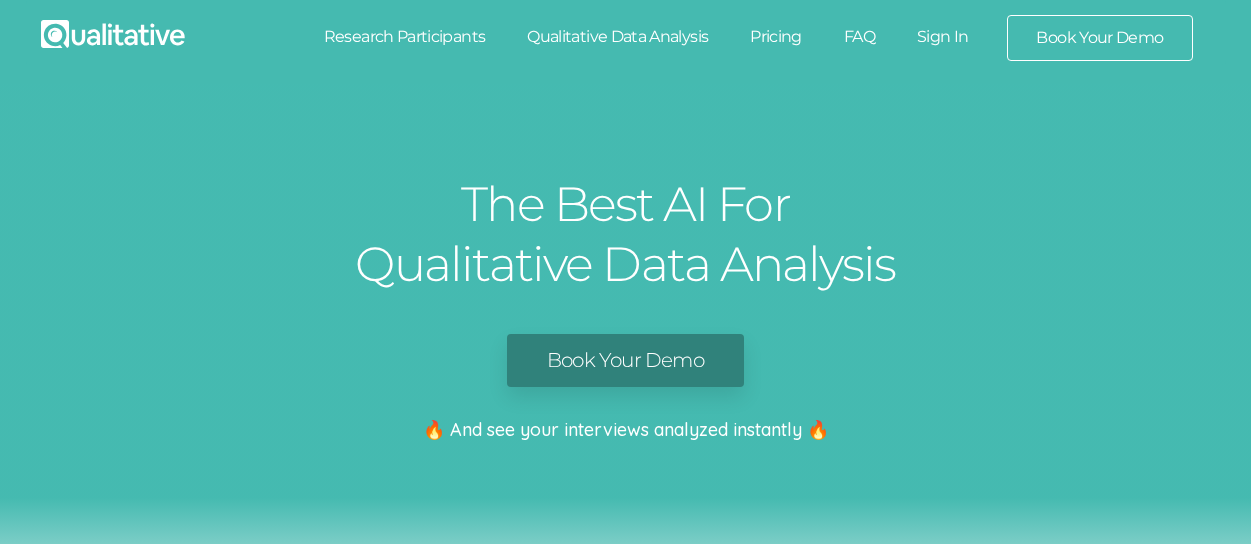 scroll, scrollTop: 0, scrollLeft: 0, axis: both 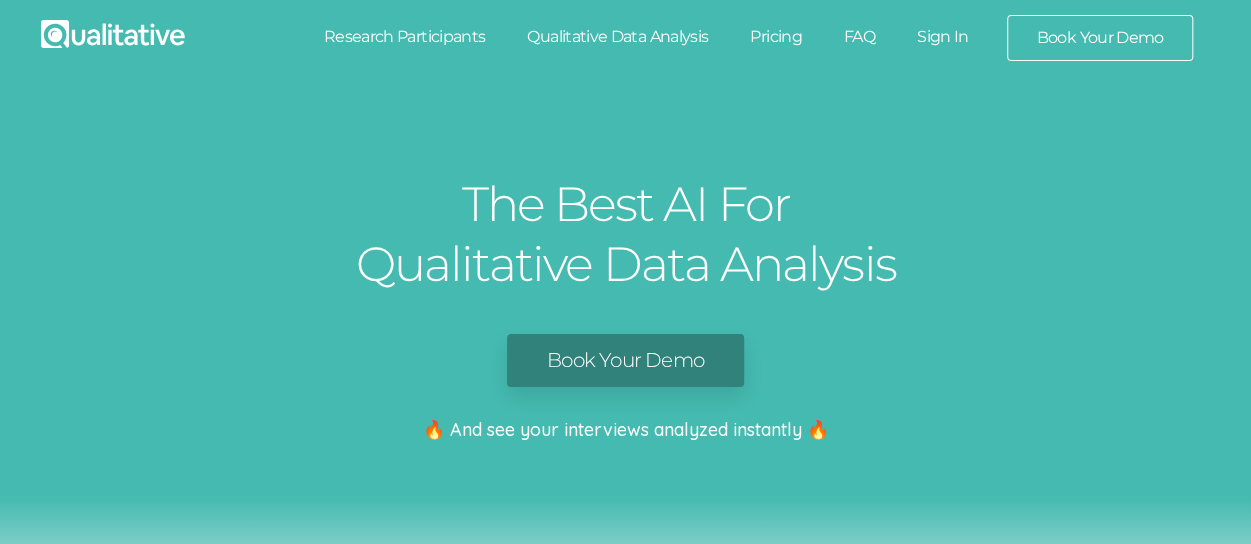 click on "Qualitative Data Analysis" at bounding box center [617, 37] 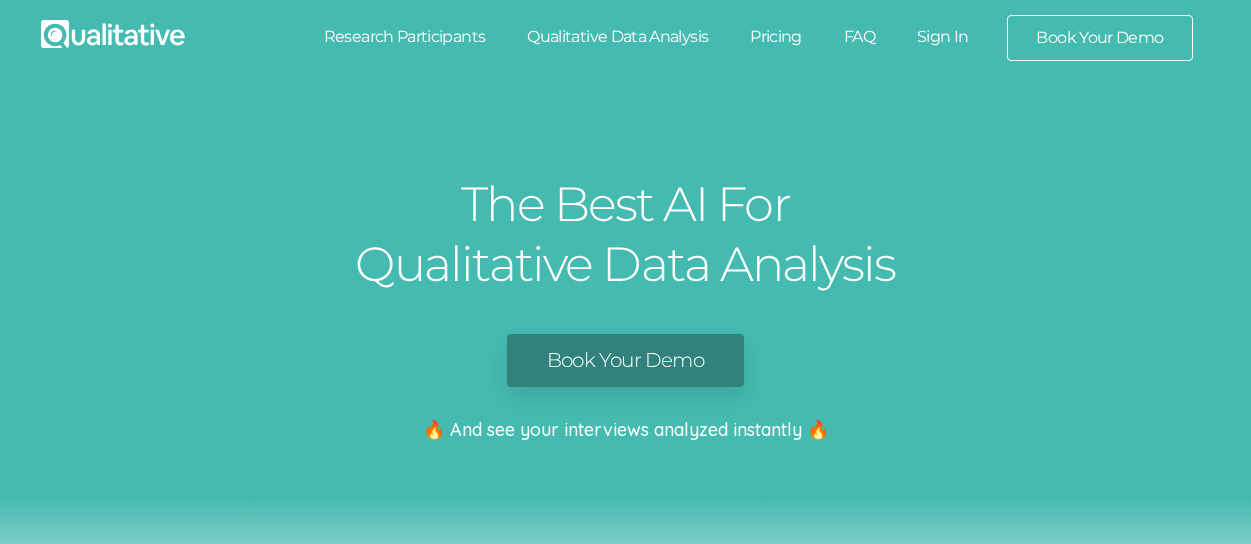 scroll, scrollTop: 0, scrollLeft: 0, axis: both 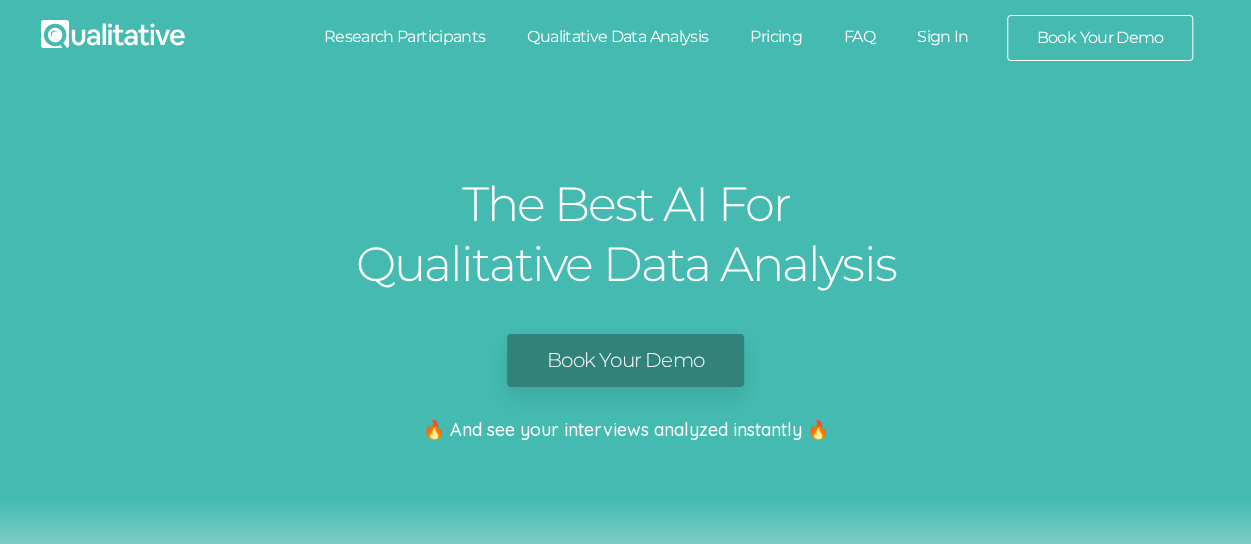 click on "Qualitative Data Analysis" at bounding box center [617, 37] 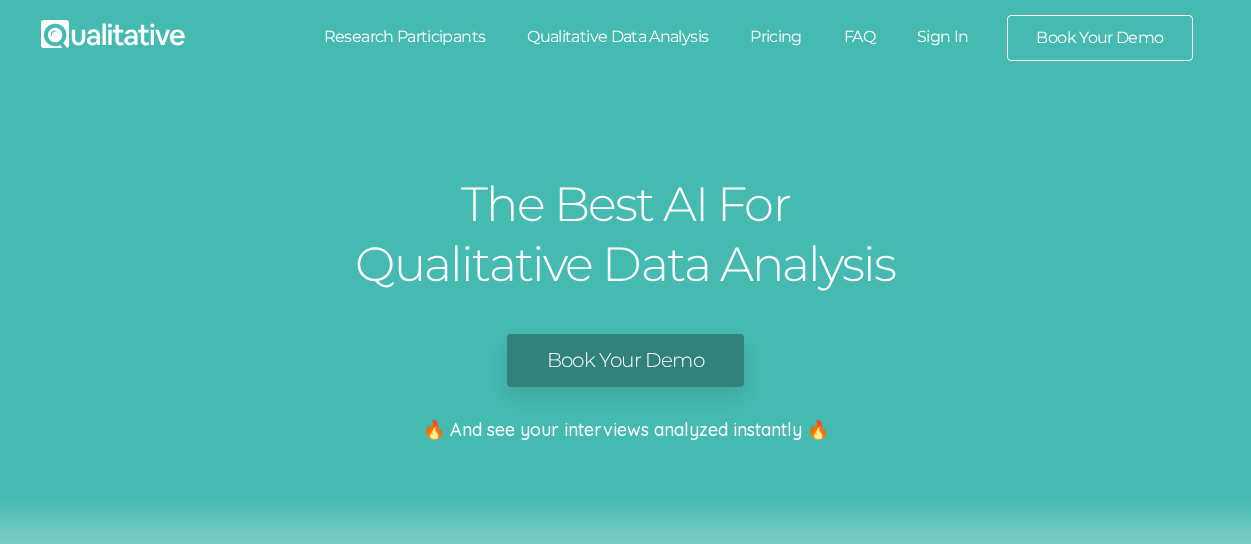 scroll, scrollTop: 0, scrollLeft: 0, axis: both 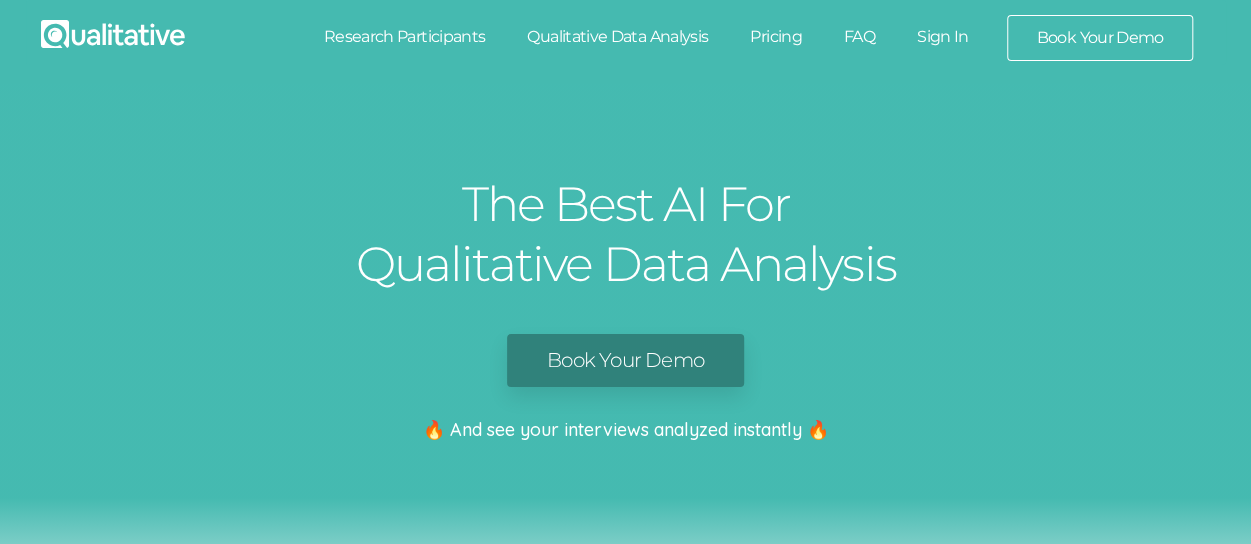 click on "Qualitative Data Analysis" at bounding box center [617, 37] 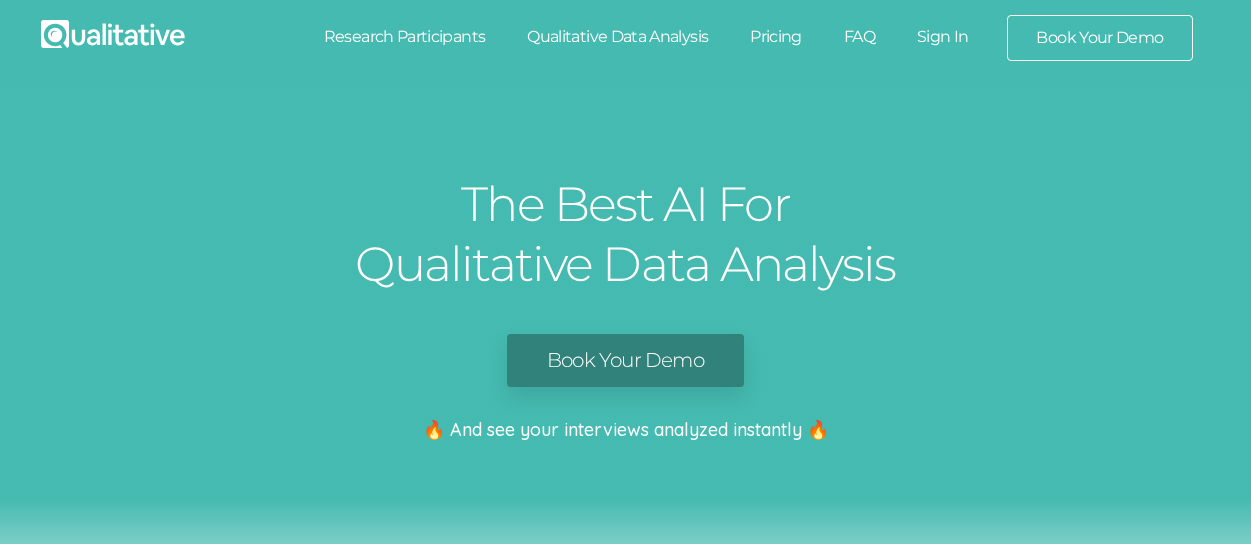 scroll, scrollTop: 0, scrollLeft: 0, axis: both 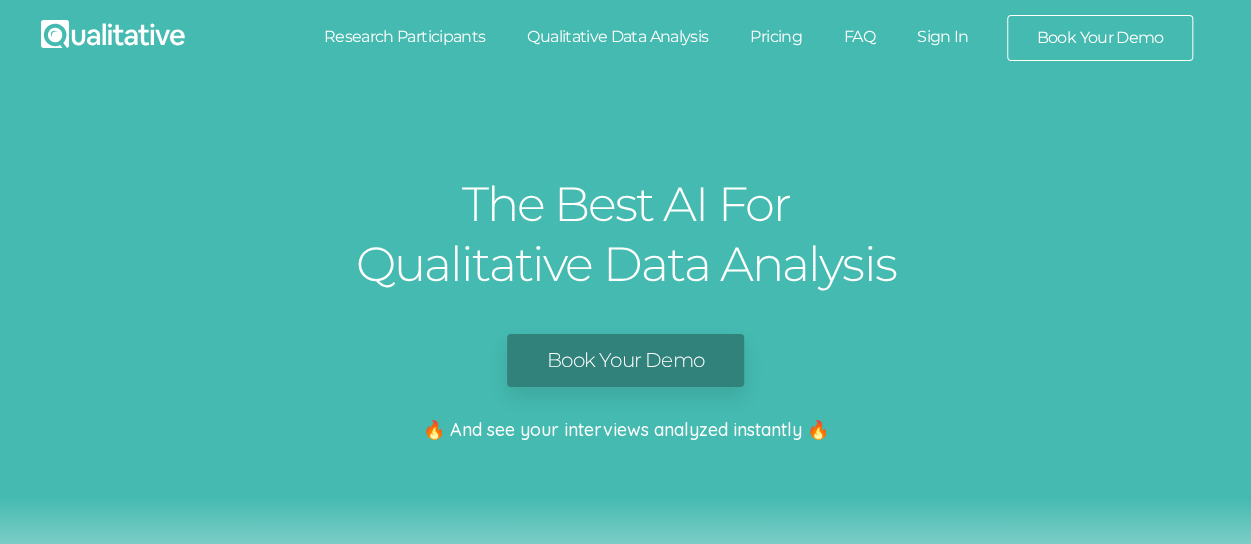 click on "Pricing" at bounding box center [776, 37] 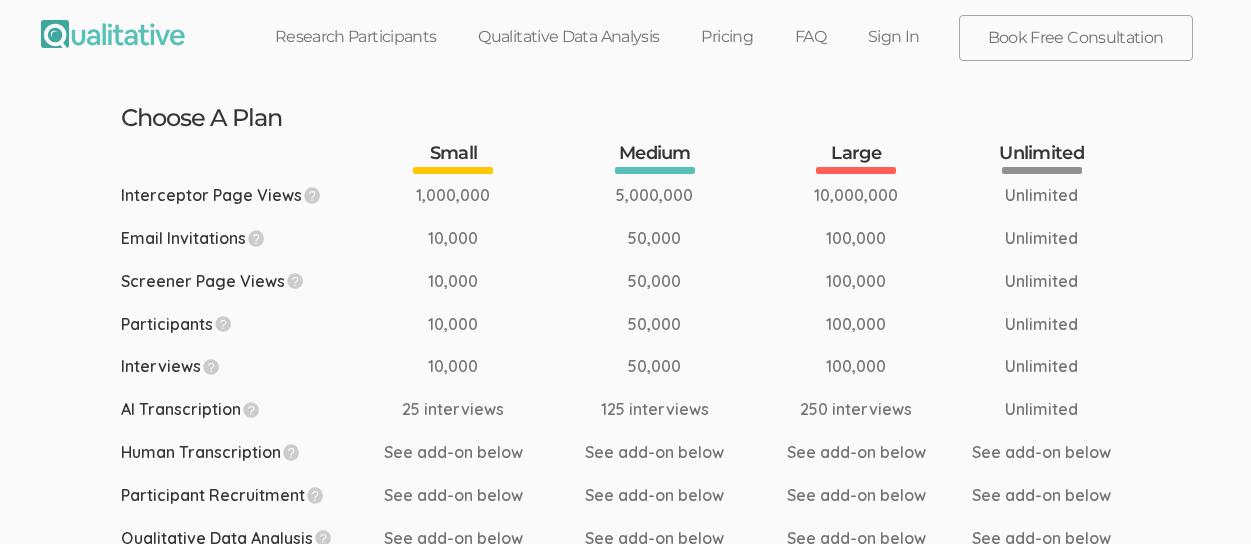 scroll, scrollTop: 0, scrollLeft: 0, axis: both 